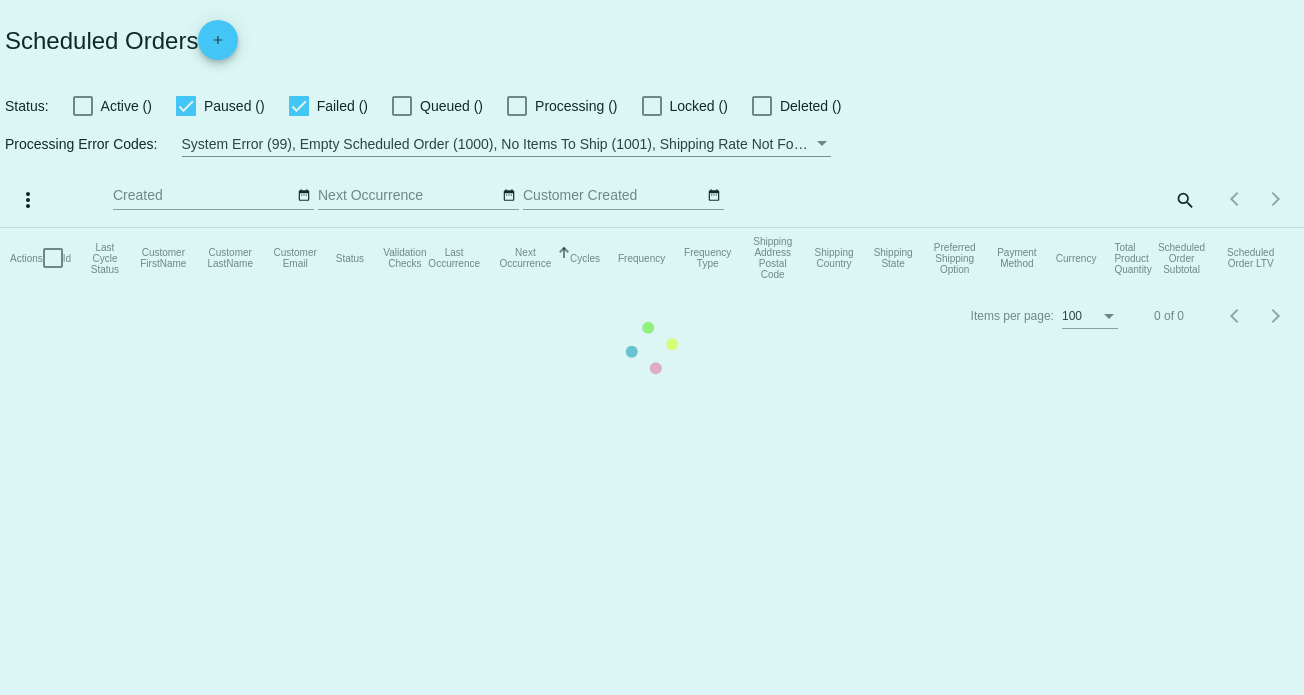 scroll, scrollTop: 0, scrollLeft: 0, axis: both 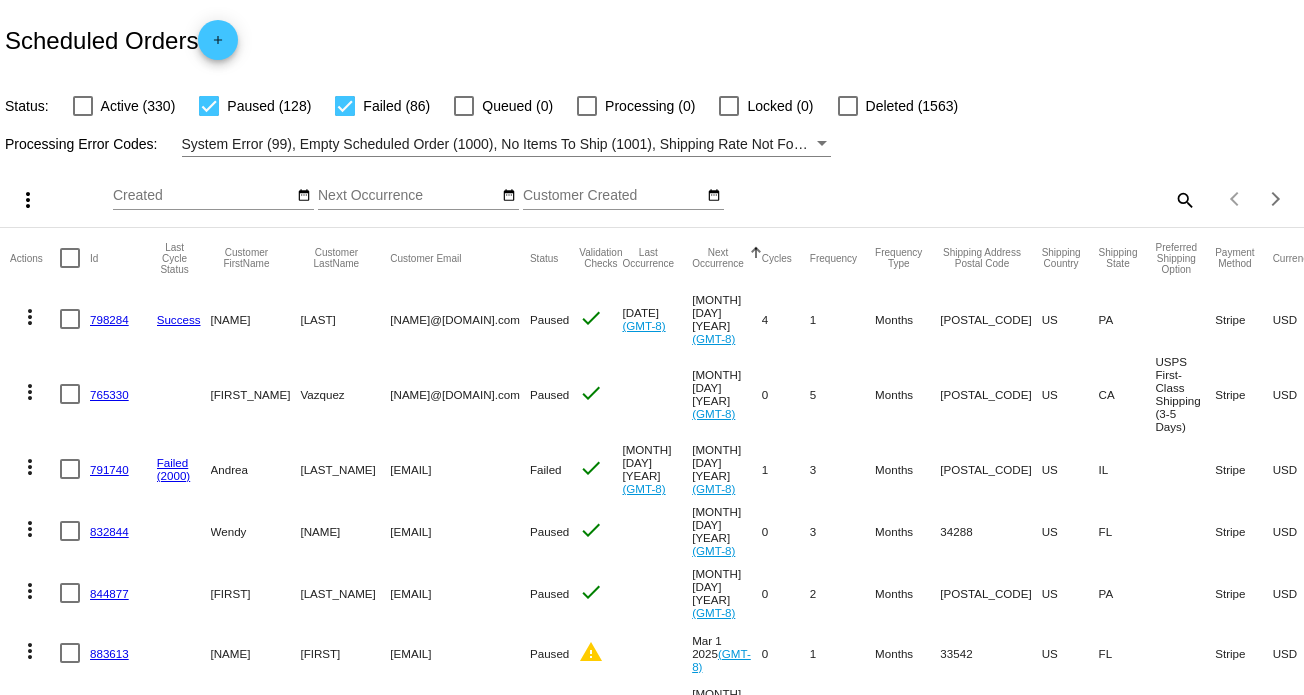 click on "search" 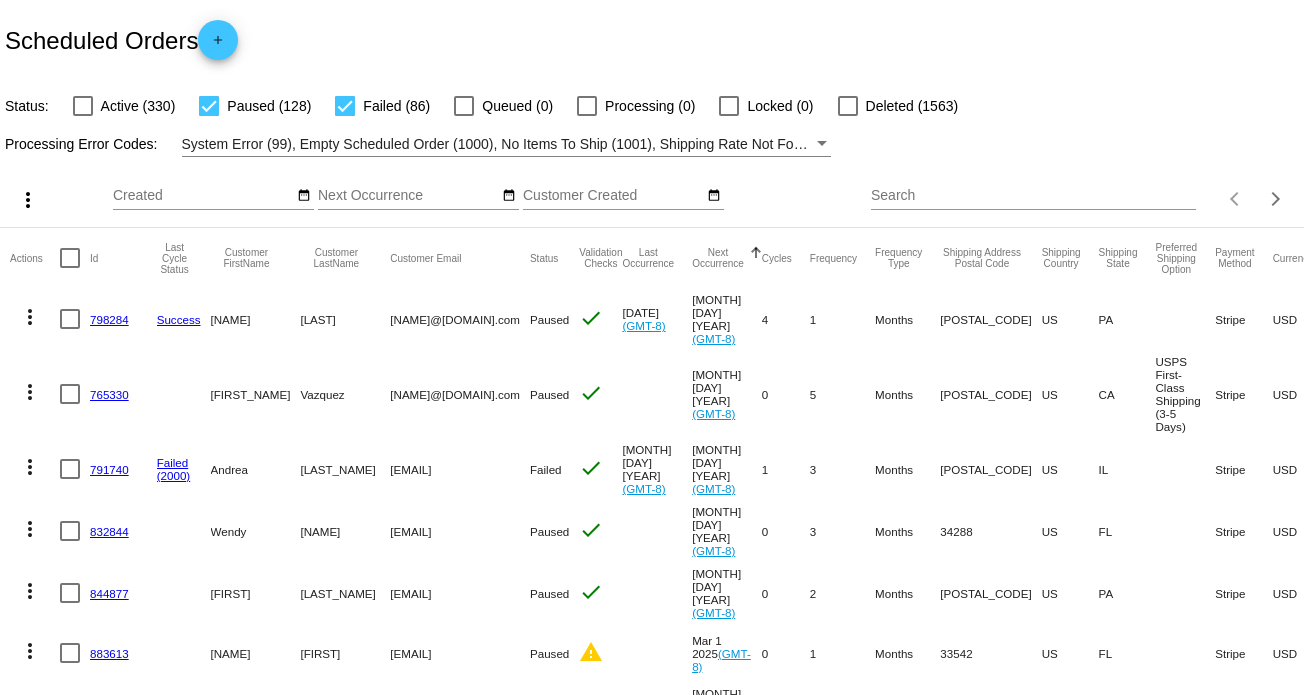 click on "Search" at bounding box center [1033, 196] 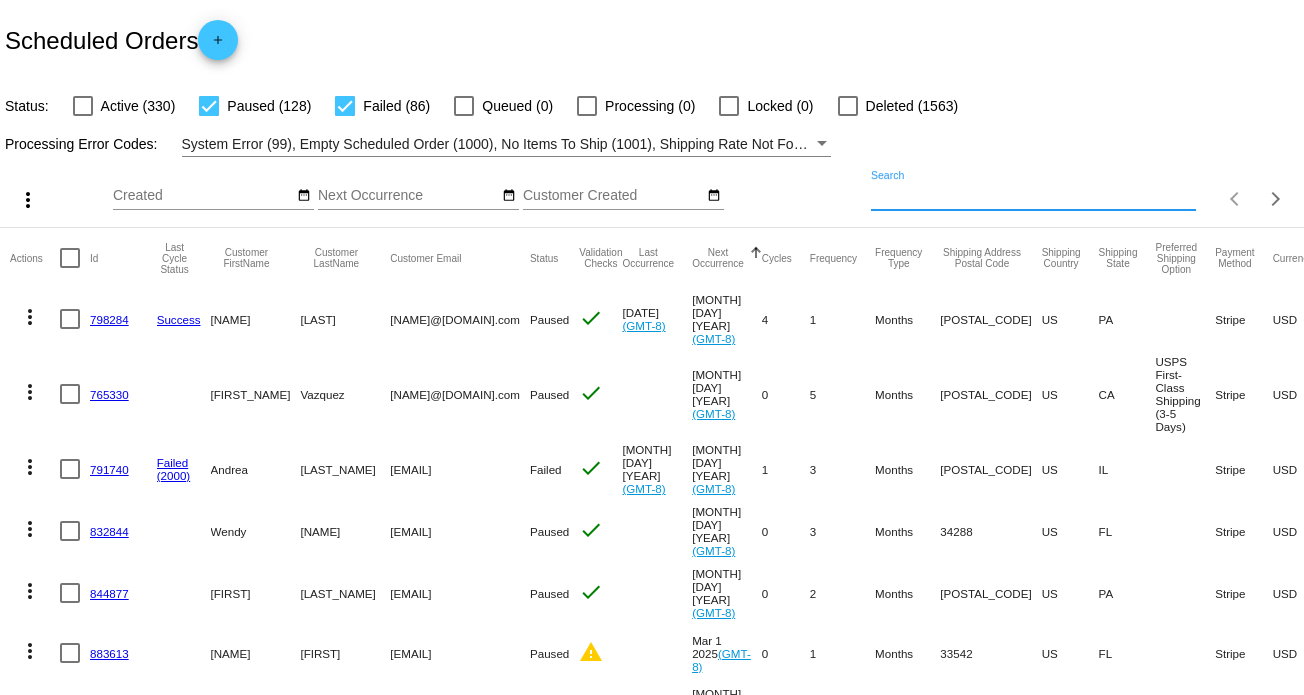 paste on "I sadly had to rehome my cat due to aggression issues. I haven't opened this package and would like to return it. Thank you" 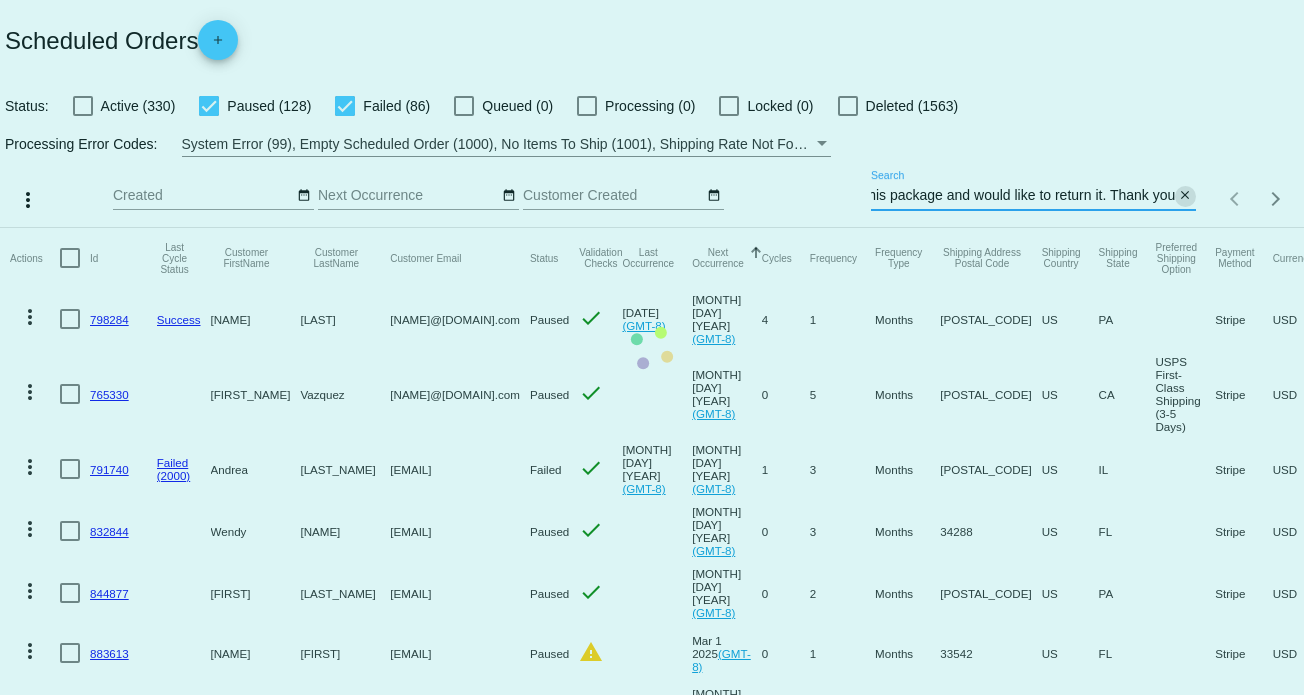 scroll, scrollTop: 0, scrollLeft: 460, axis: horizontal 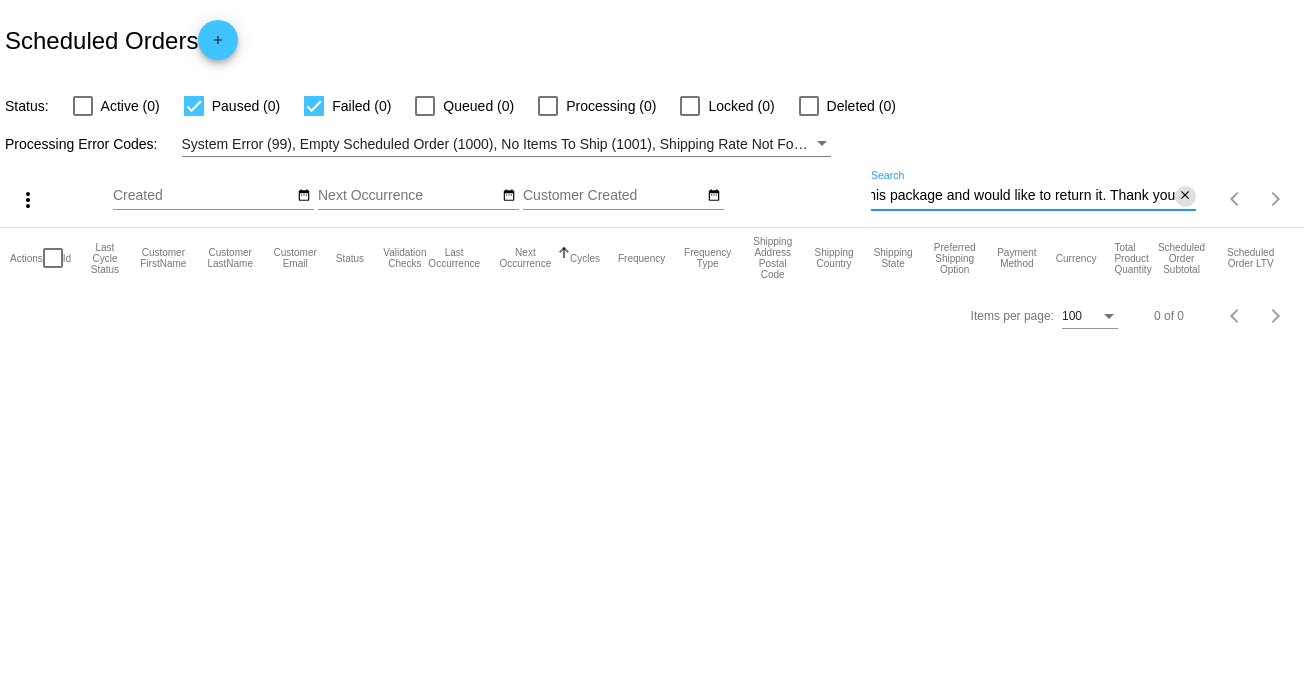 type on "I sadly had to rehome my cat due to aggression issues. I haven't opened this package and would like to return it. Thank you" 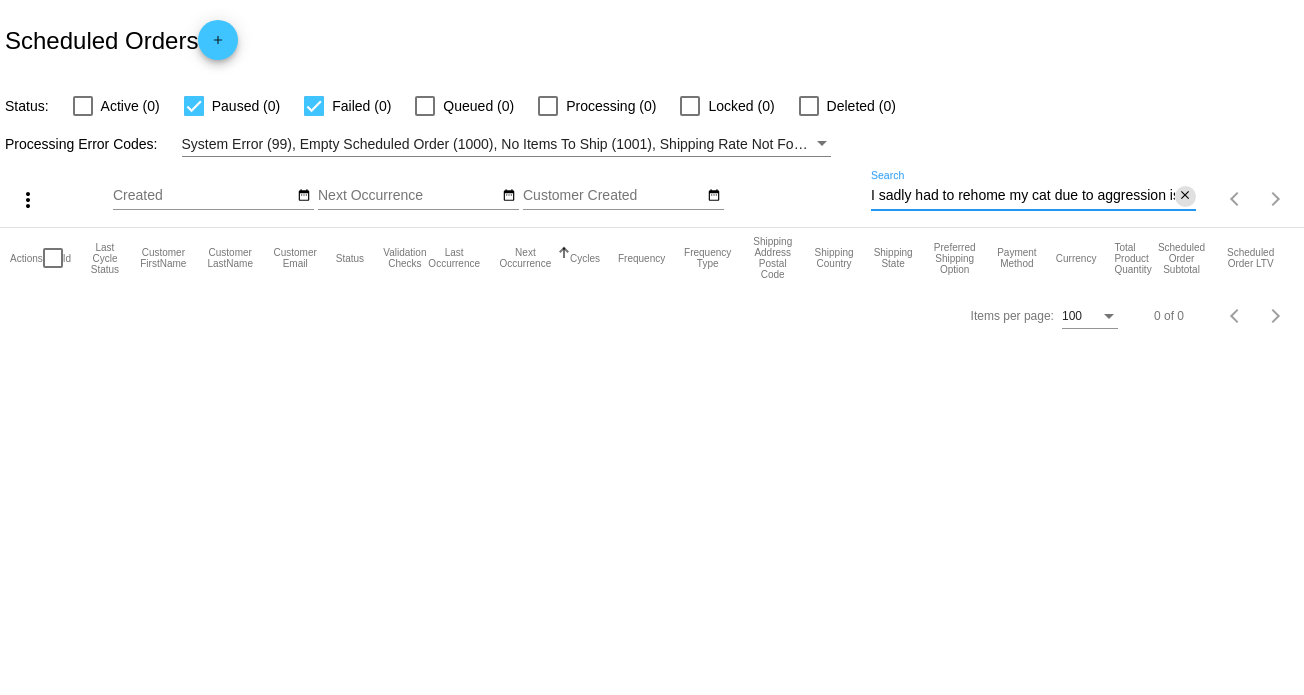 click on "close" 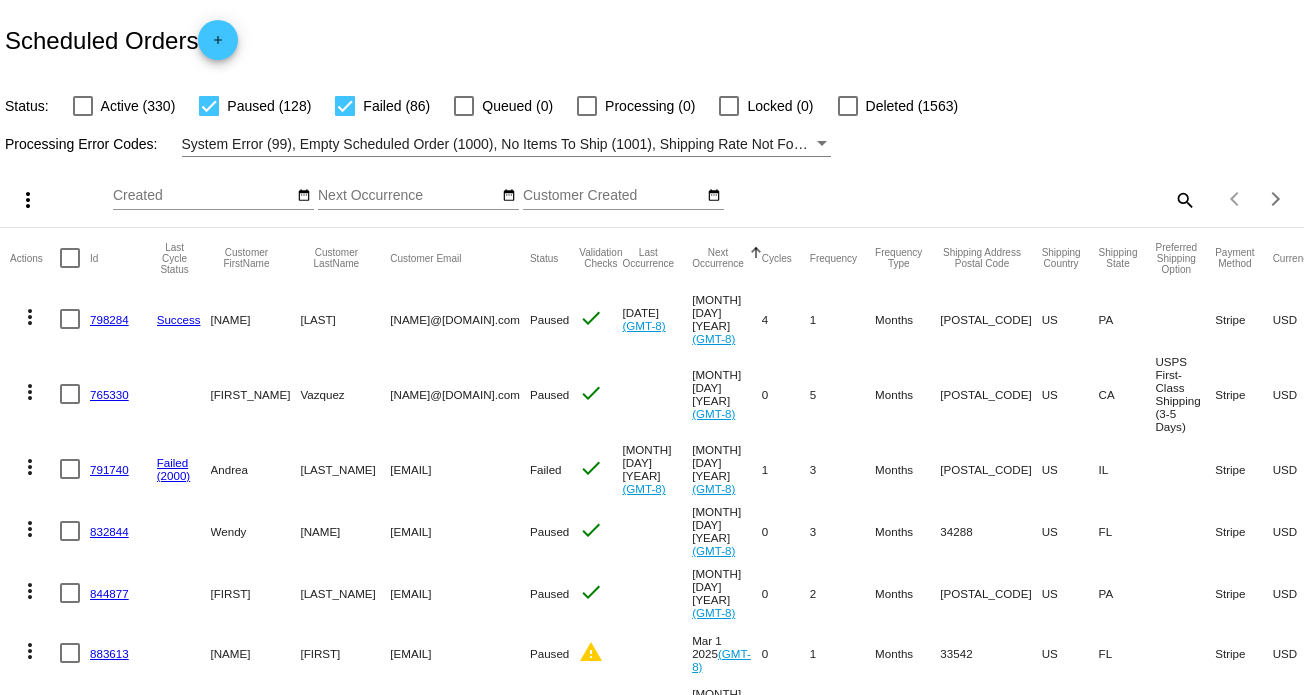 click on "search" 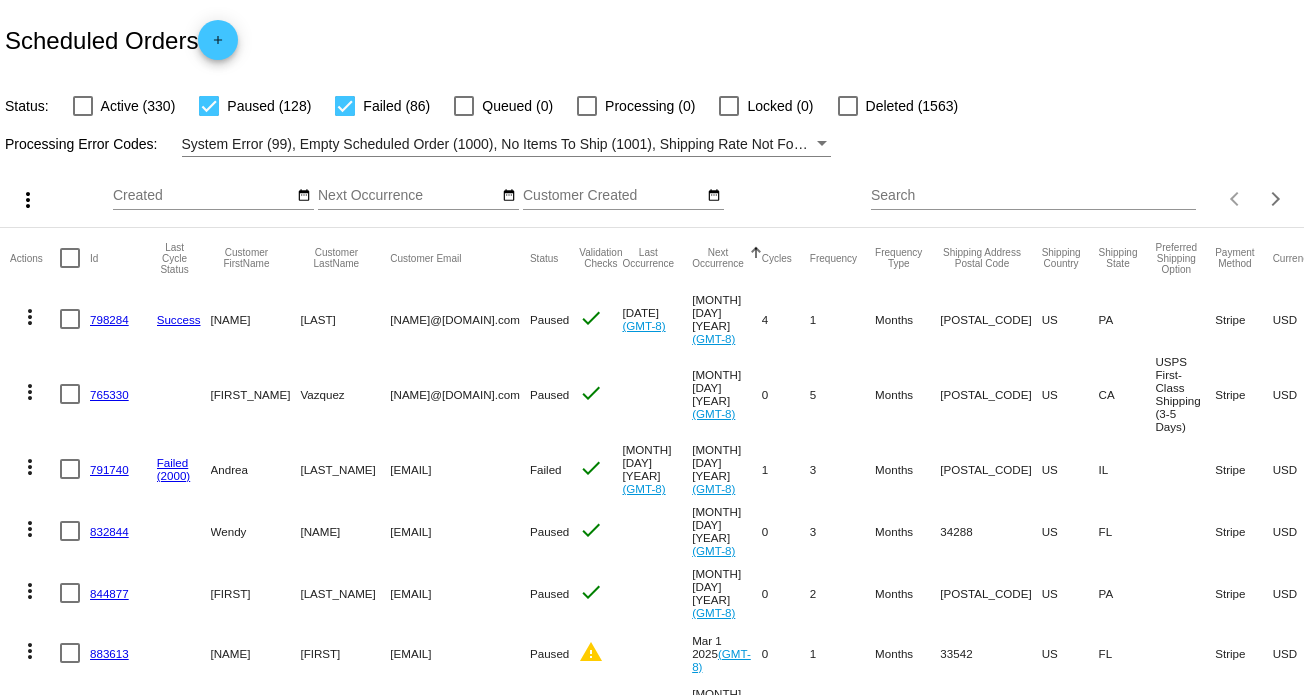 click on "Search" at bounding box center [1033, 196] 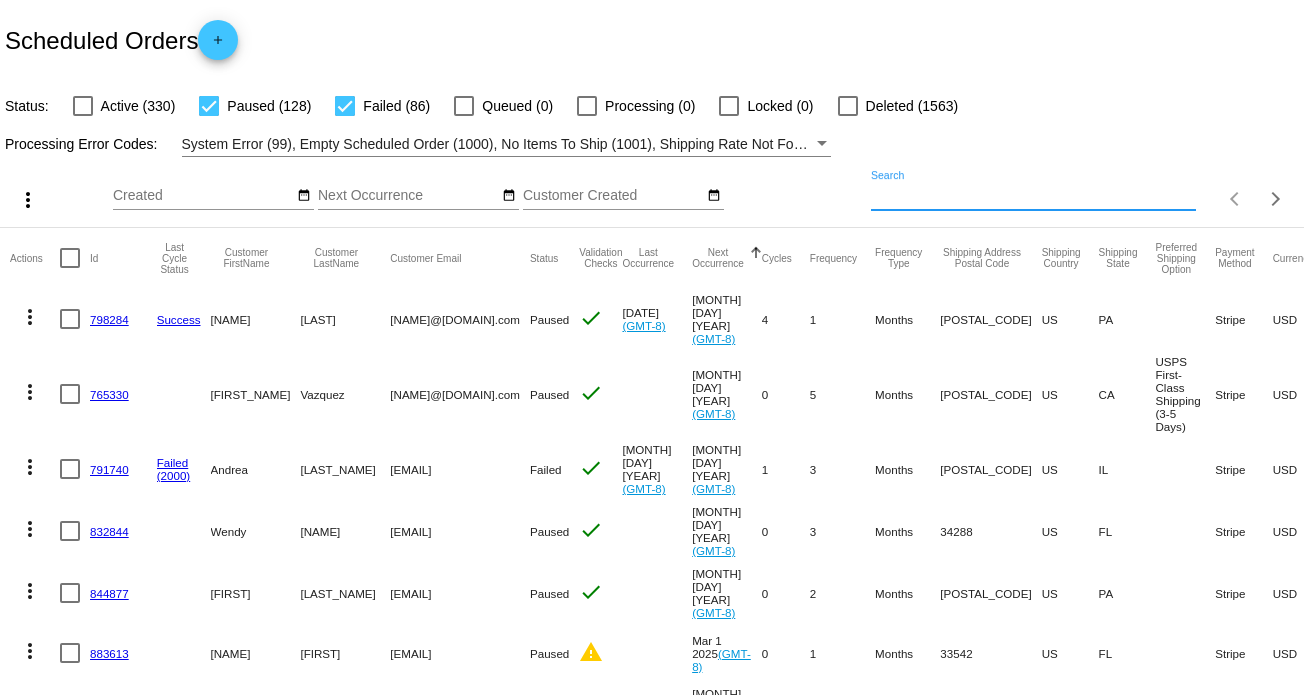 paste on "[EMAIL]" 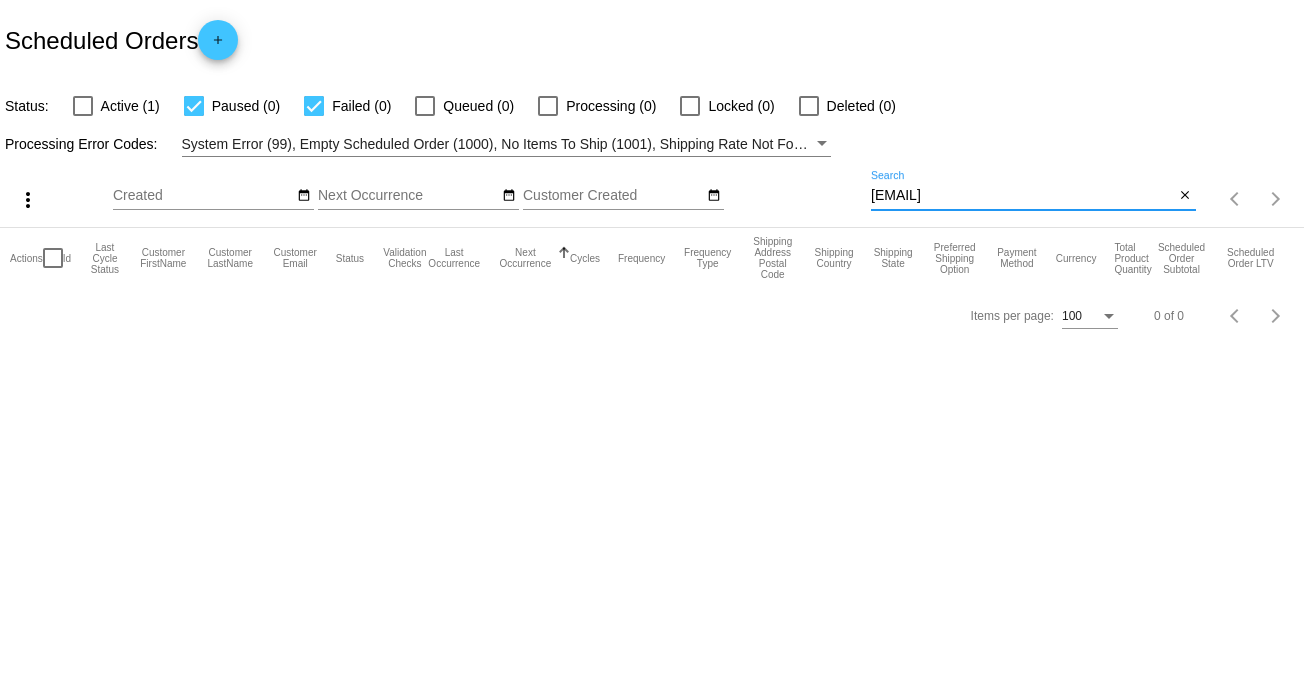 type on "[EMAIL]" 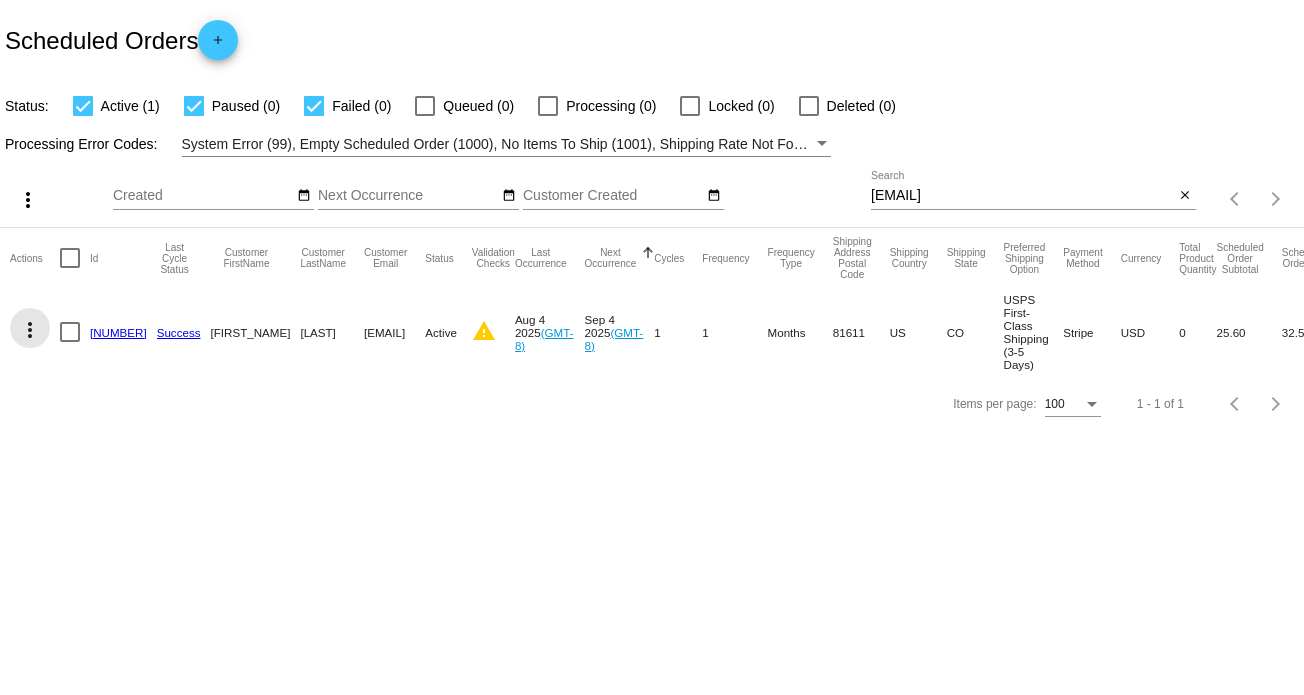 click on "more_vert" 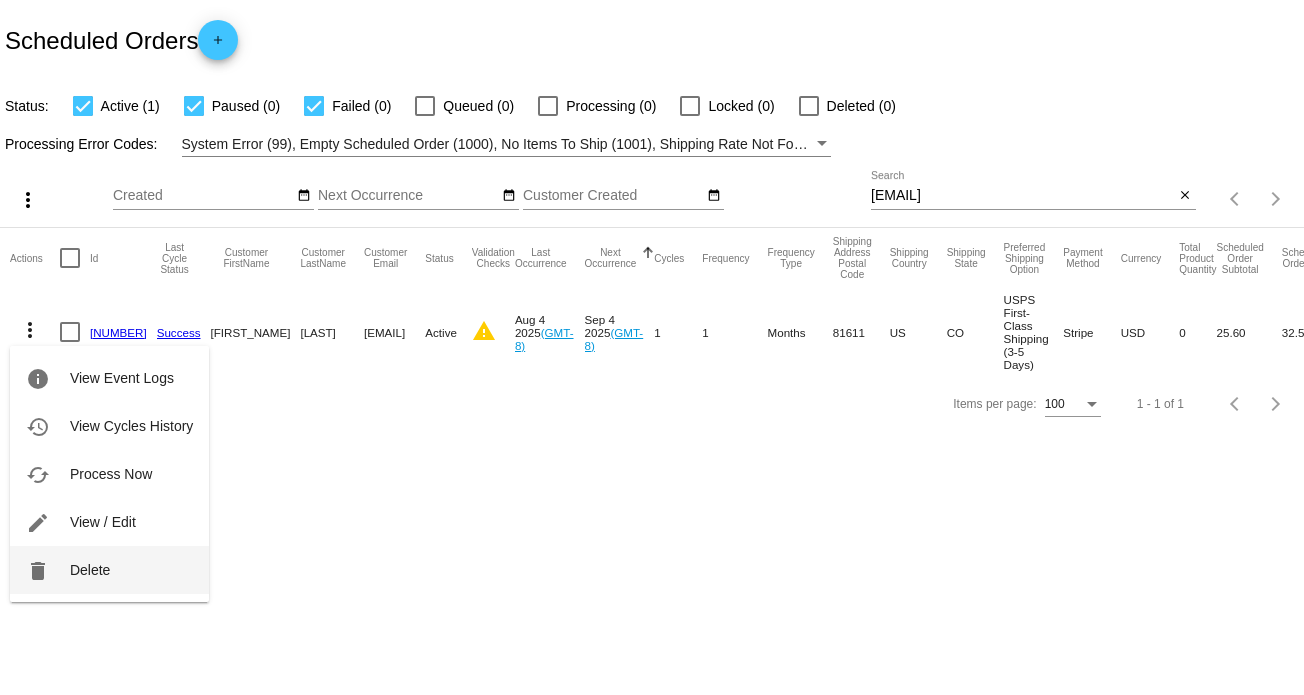 click on "Delete" at bounding box center (90, 570) 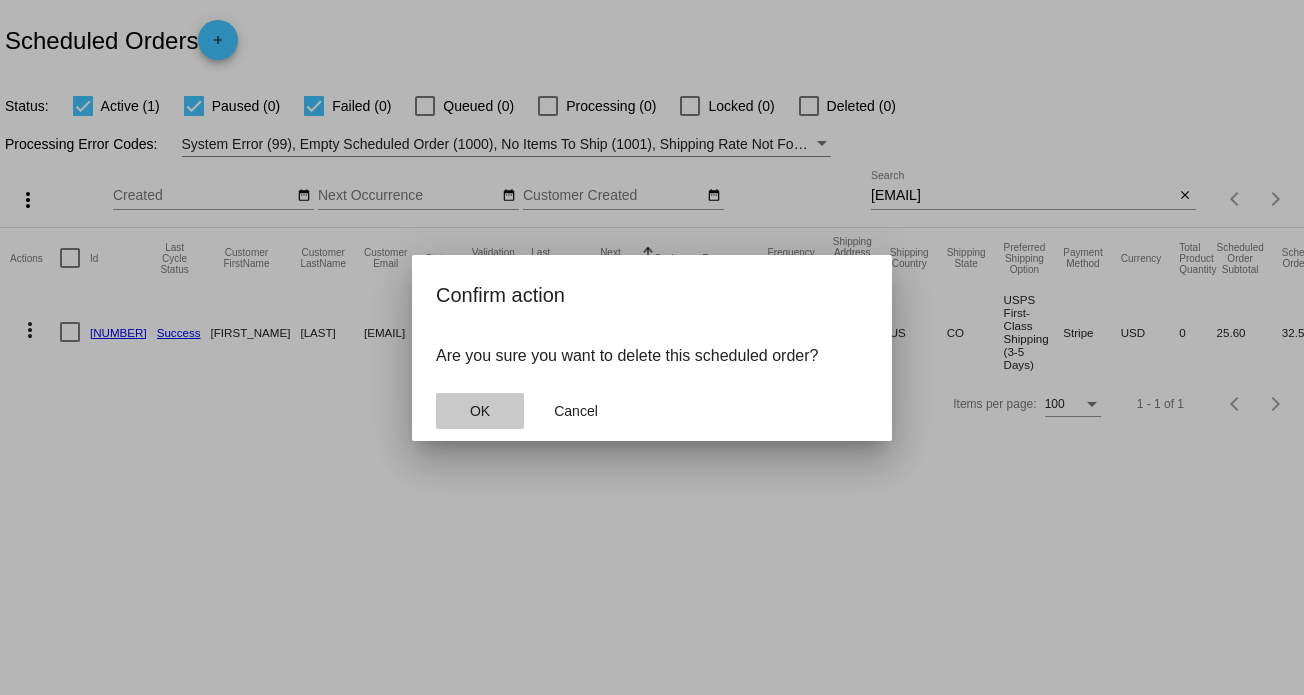 click on "OK" 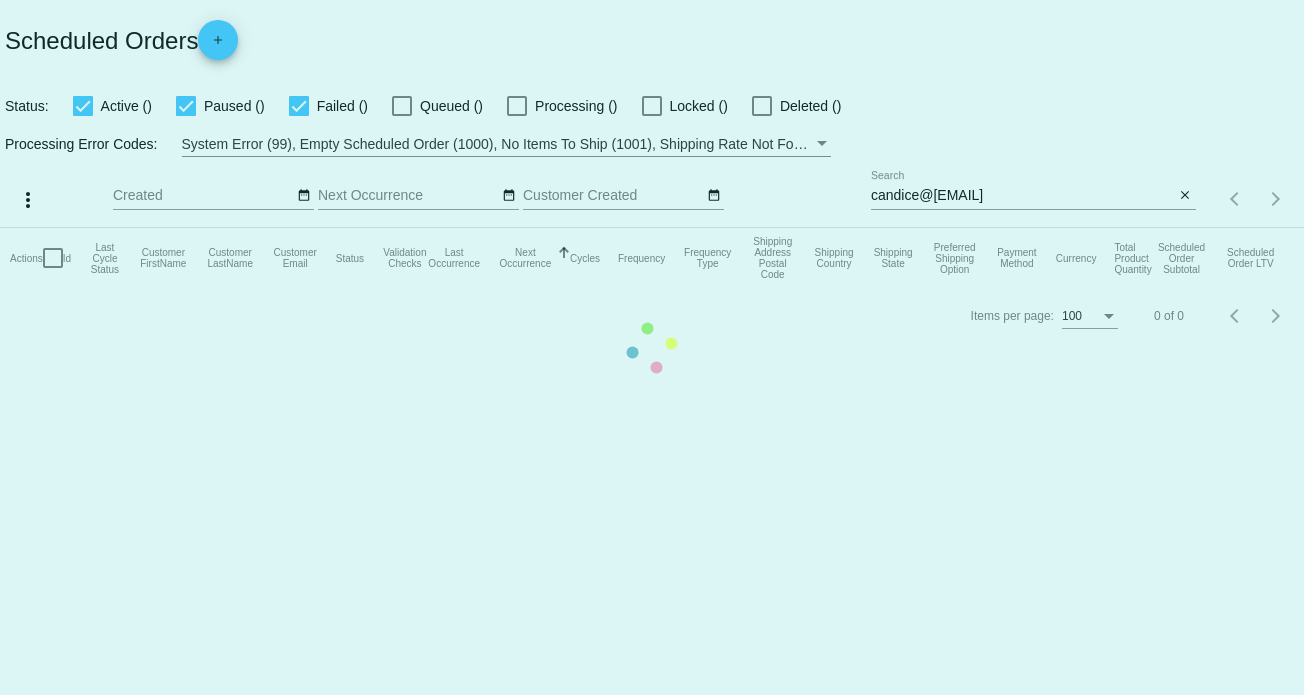 scroll, scrollTop: 0, scrollLeft: 0, axis: both 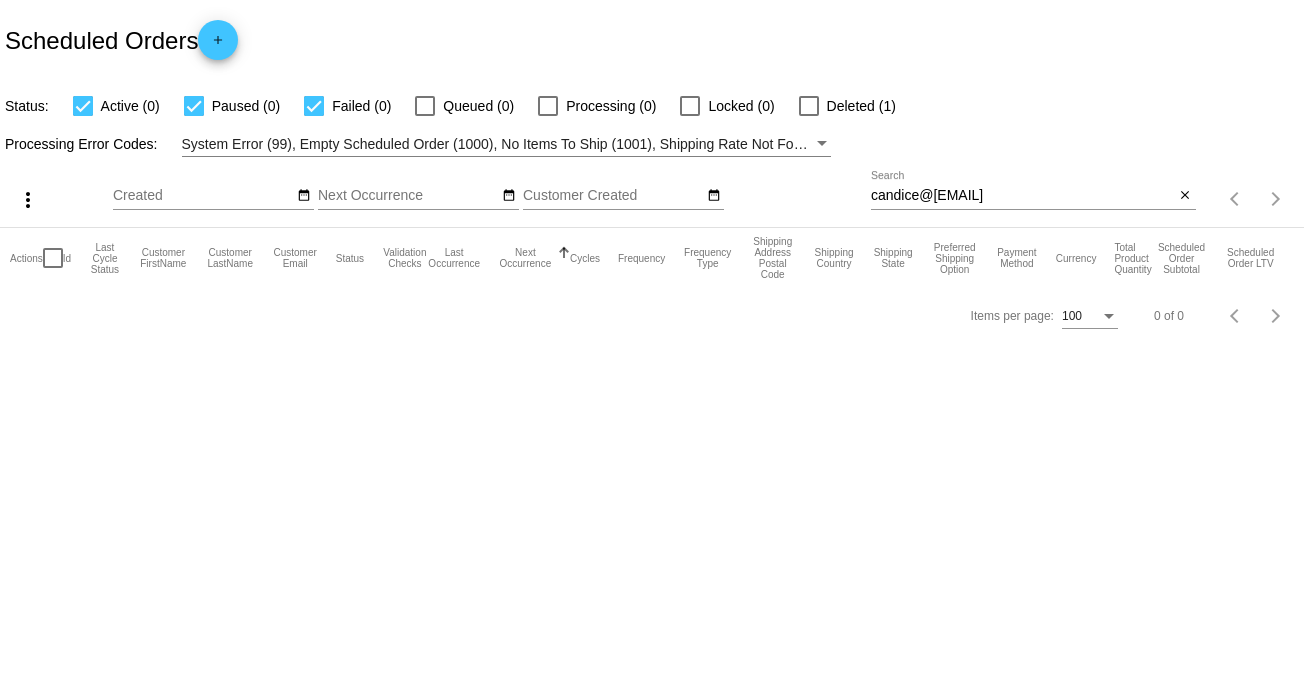 click on "candice@swansage.com" at bounding box center (1023, 196) 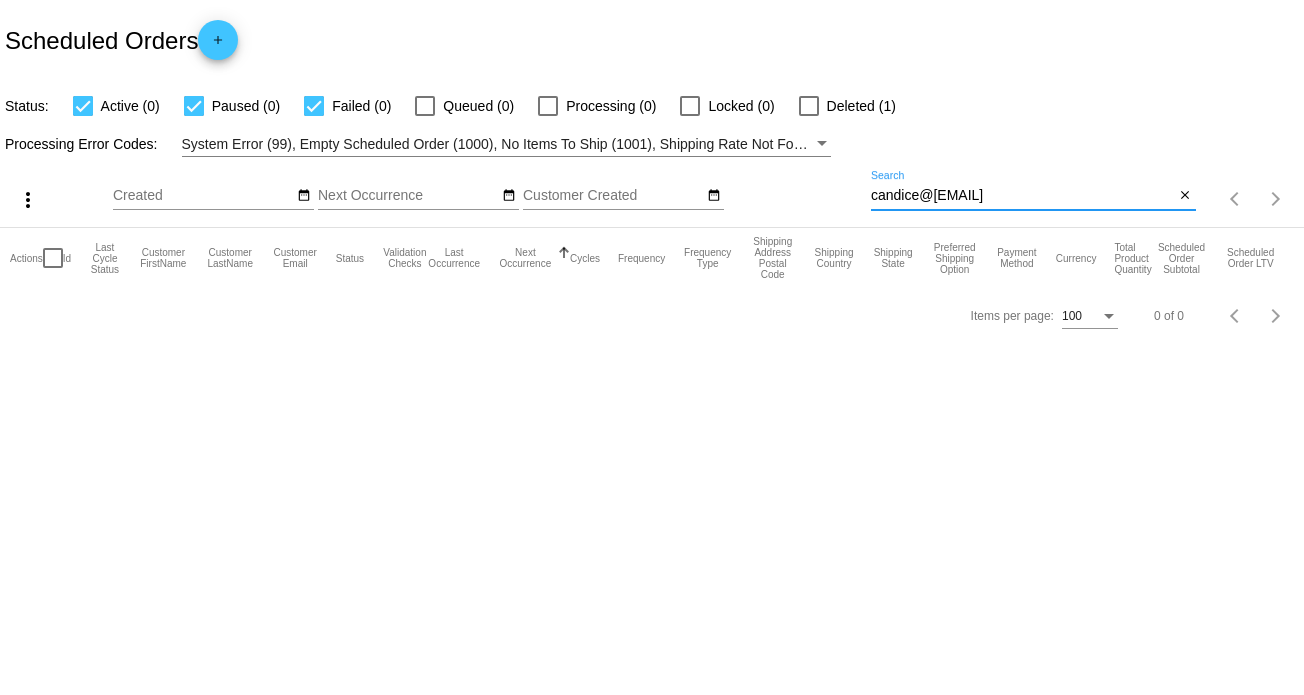 click on "candice@swansage.com" at bounding box center (1023, 196) 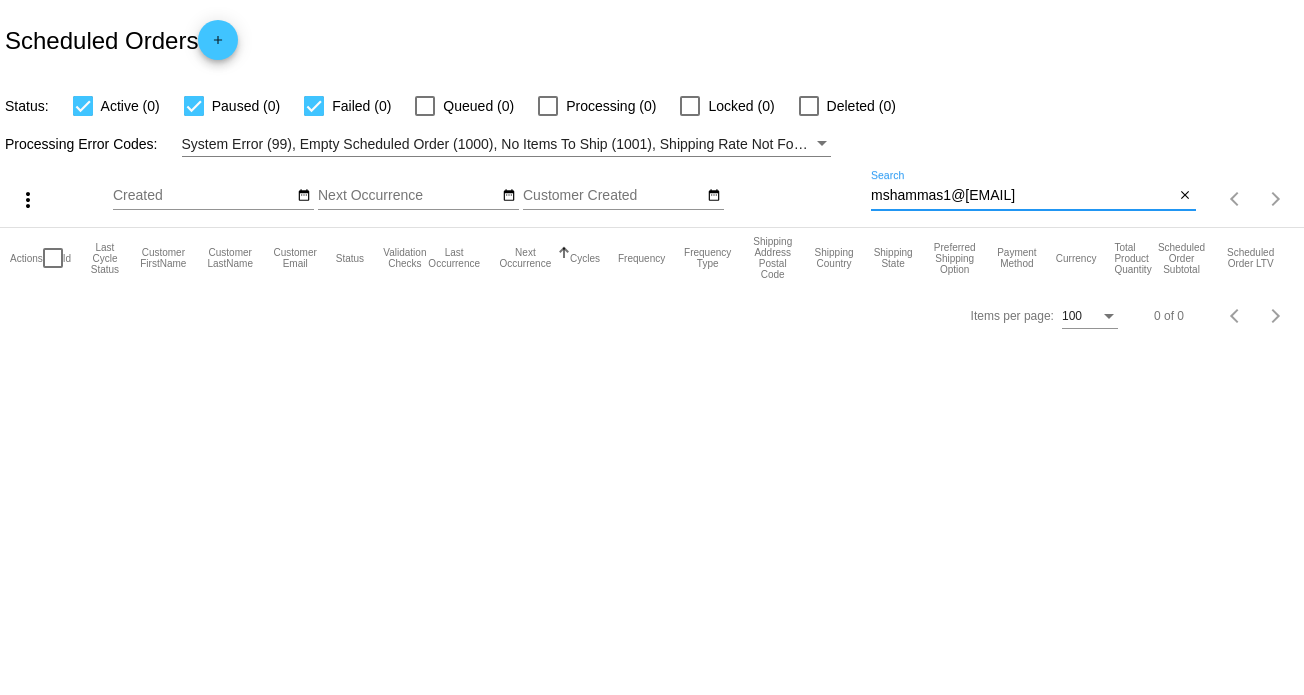 type on "[EMAIL]" 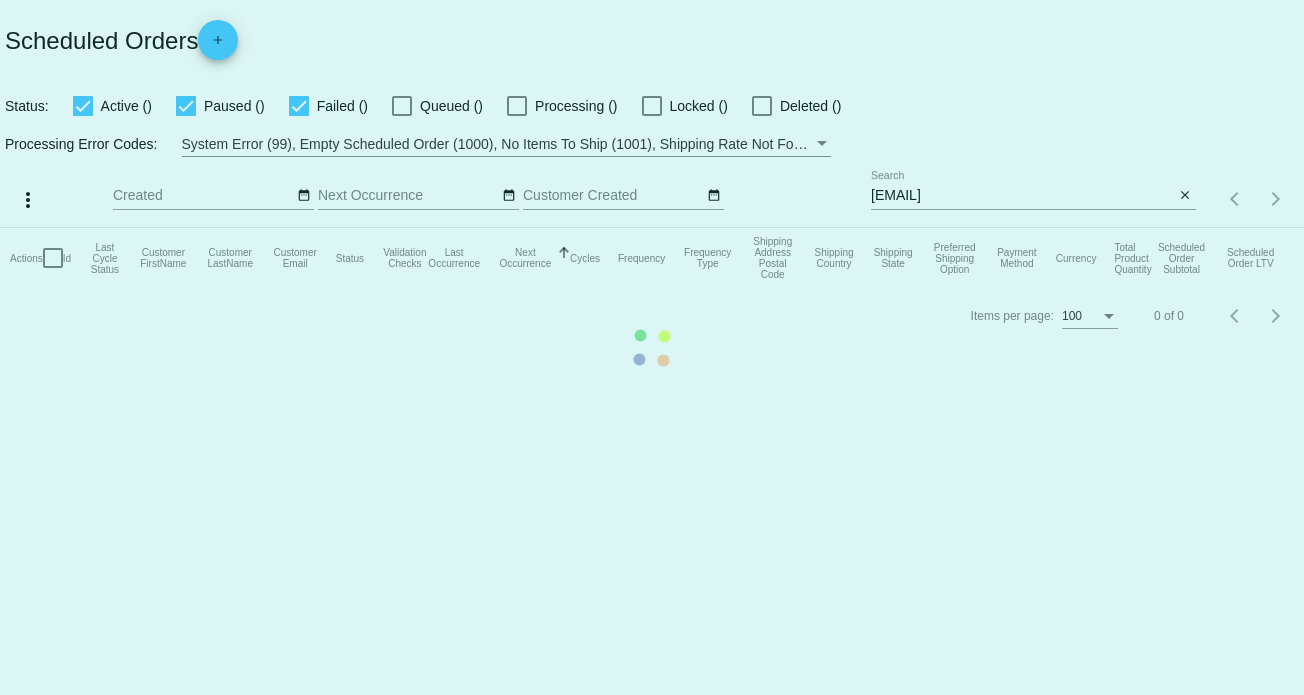 scroll, scrollTop: 0, scrollLeft: 0, axis: both 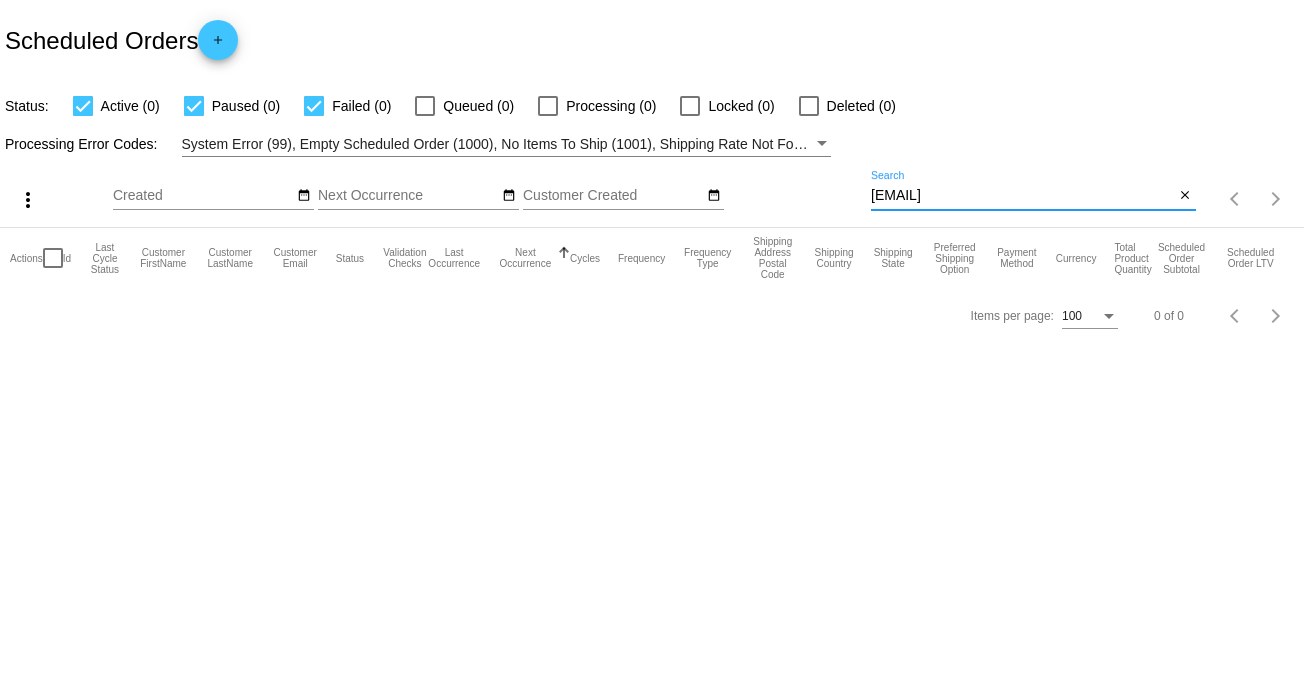 click on "[EMAIL]" at bounding box center (1023, 196) 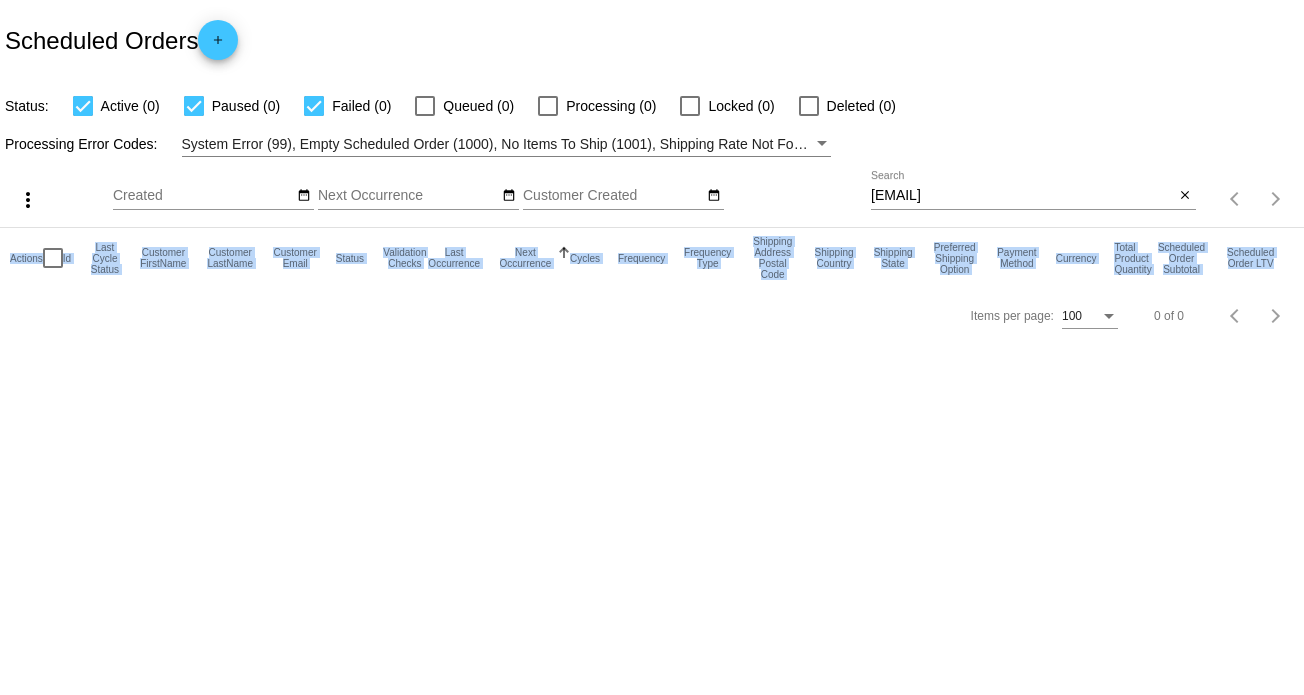drag, startPoint x: 1060, startPoint y: 190, endPoint x: 908, endPoint y: 217, distance: 154.37941 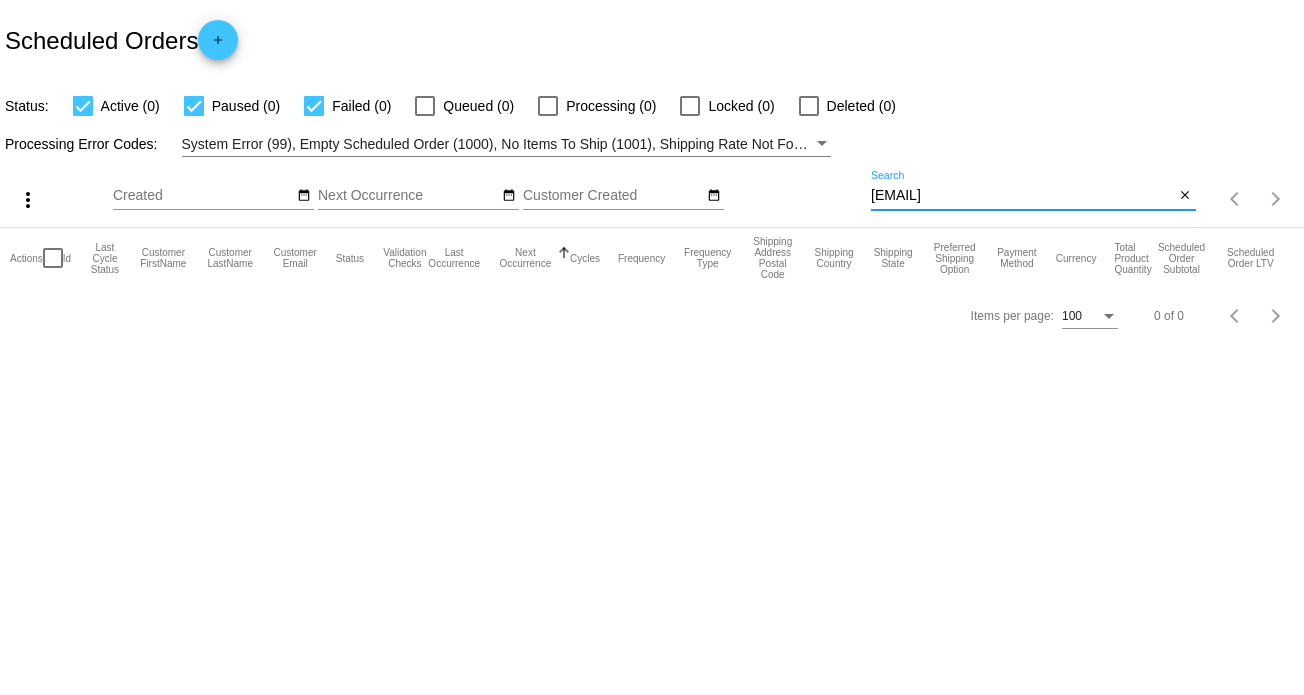 click on "[EMAIL]" at bounding box center [1023, 196] 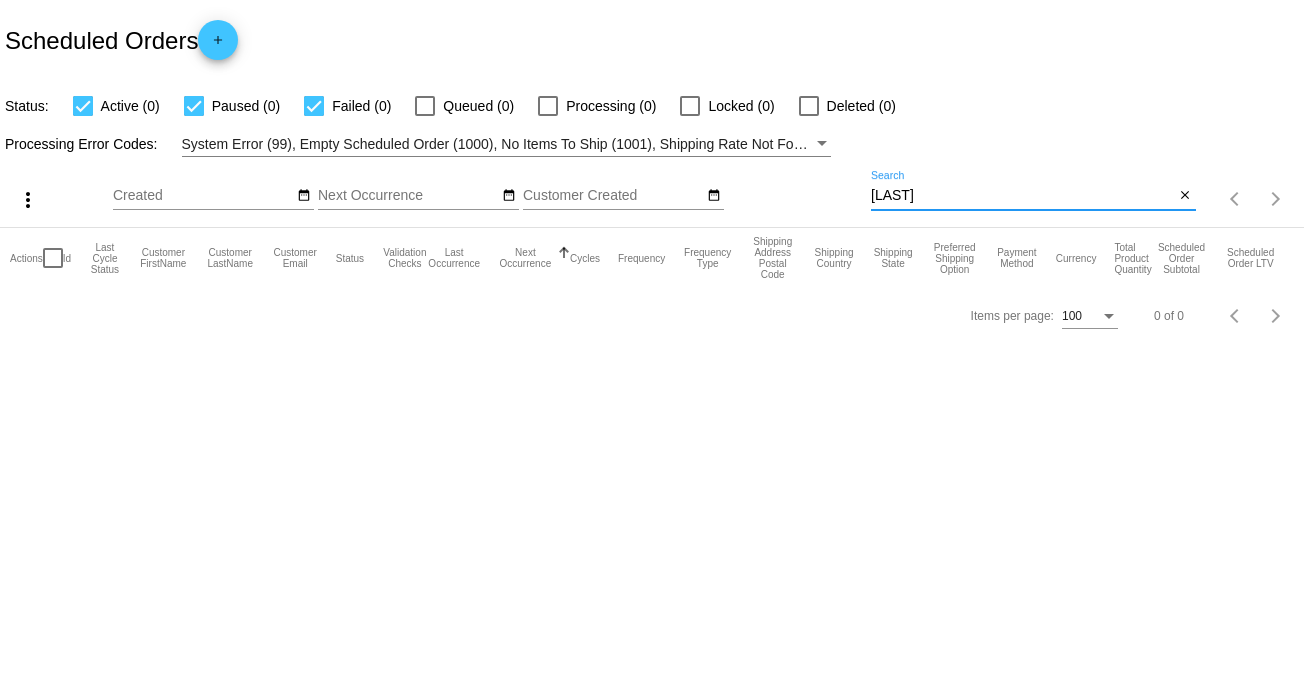 type on "[LAST]" 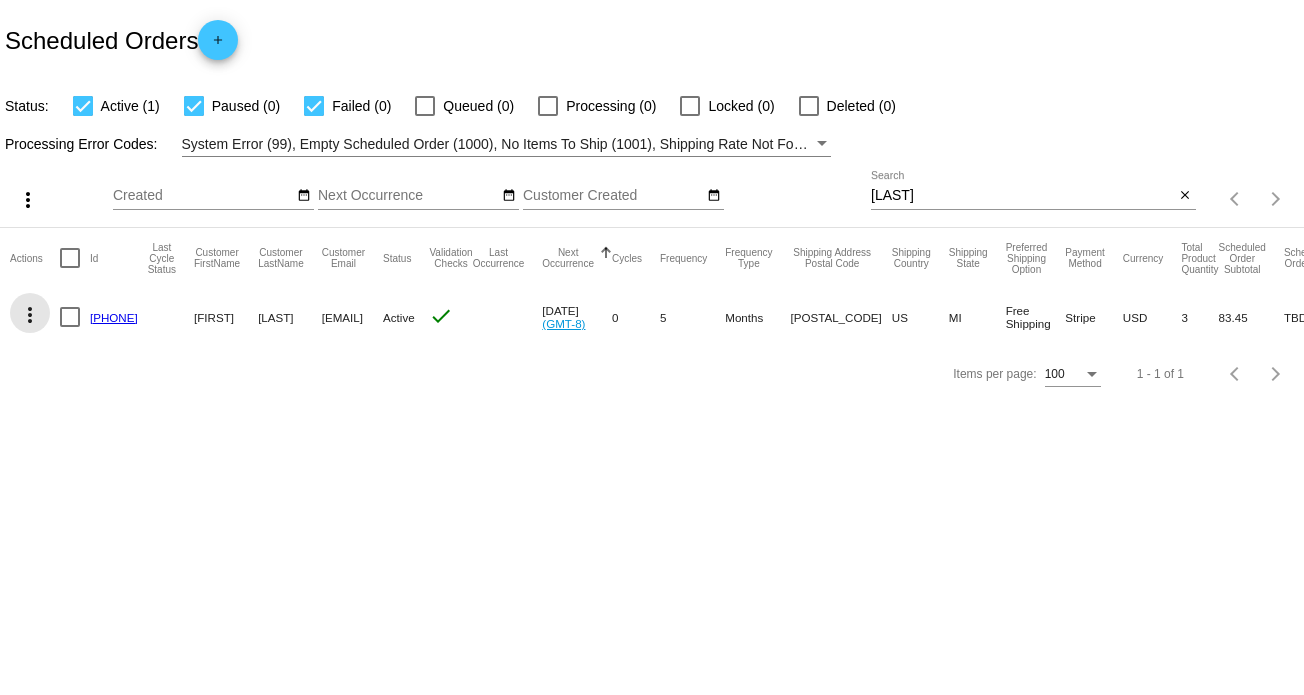 click on "more_vert" 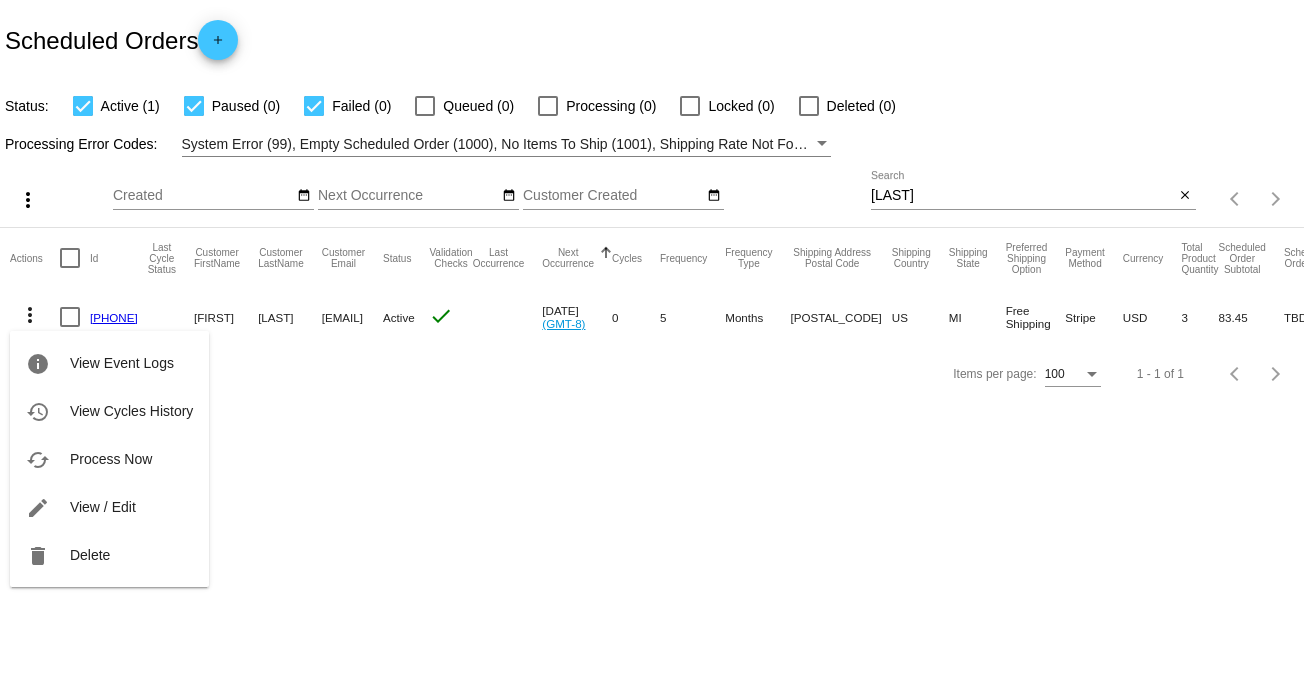 click at bounding box center [652, 347] 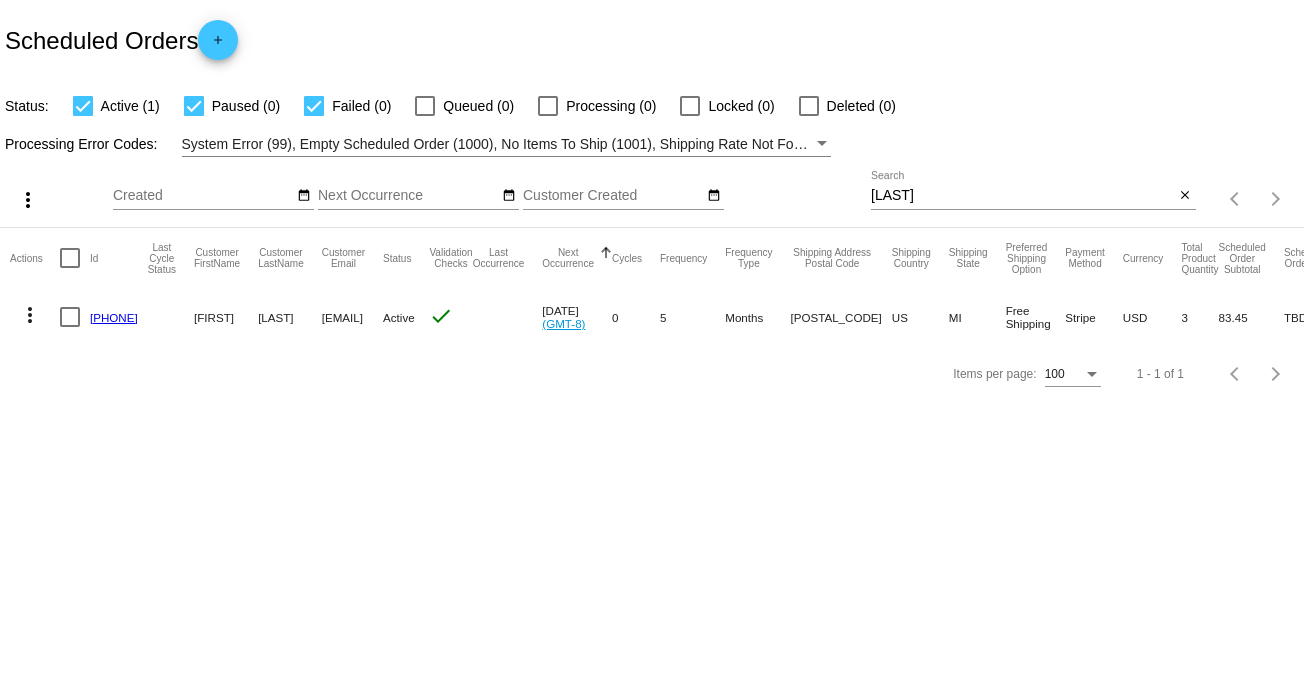 drag, startPoint x: 456, startPoint y: 315, endPoint x: 309, endPoint y: 317, distance: 147.01361 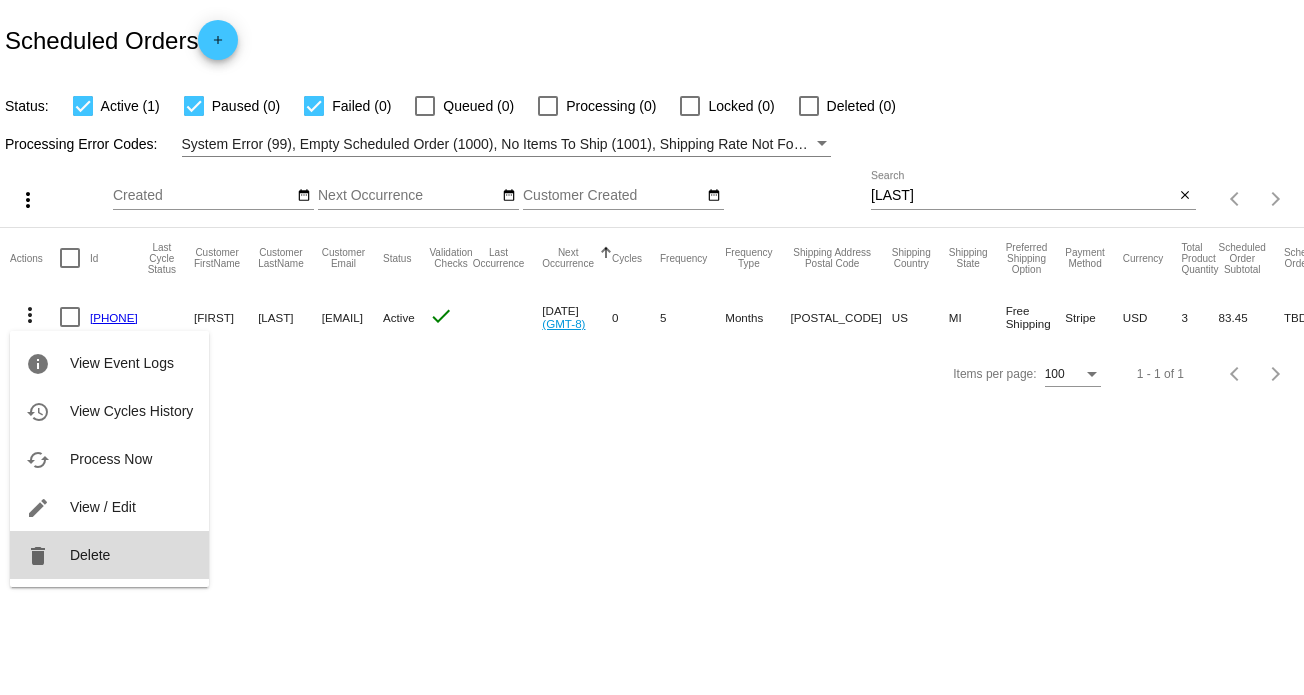 click on "Delete" at bounding box center (90, 555) 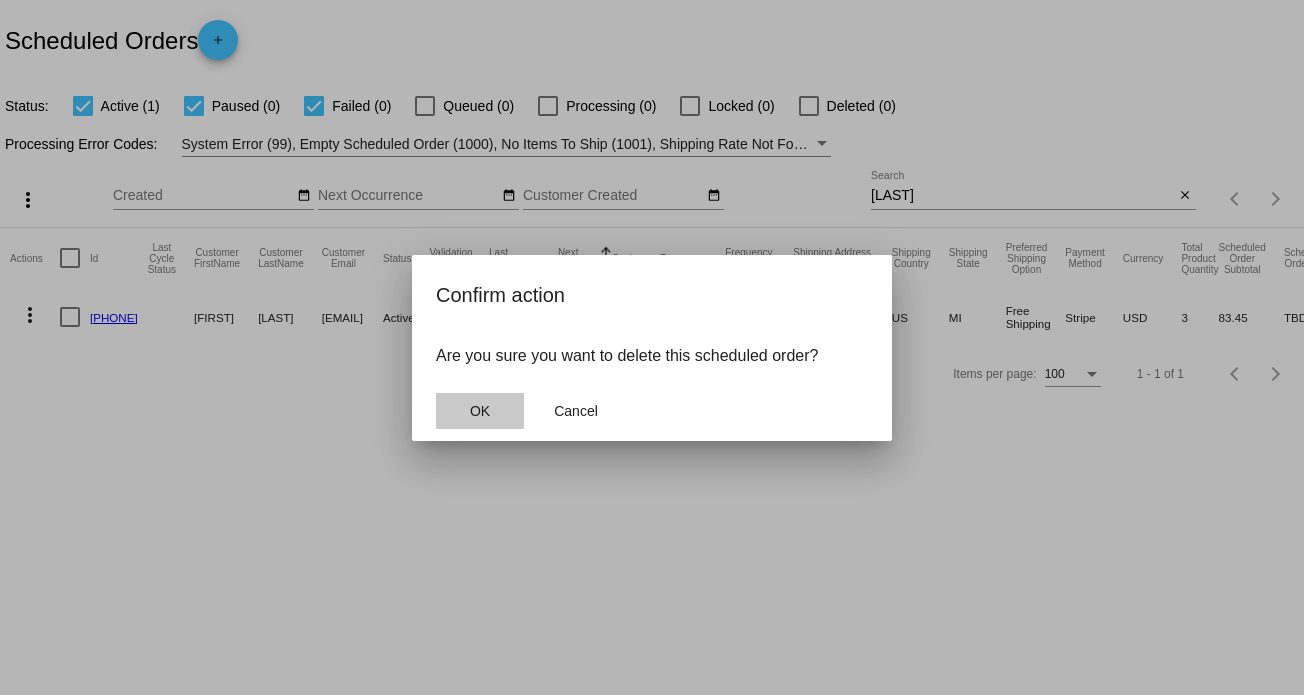 click on "OK" 